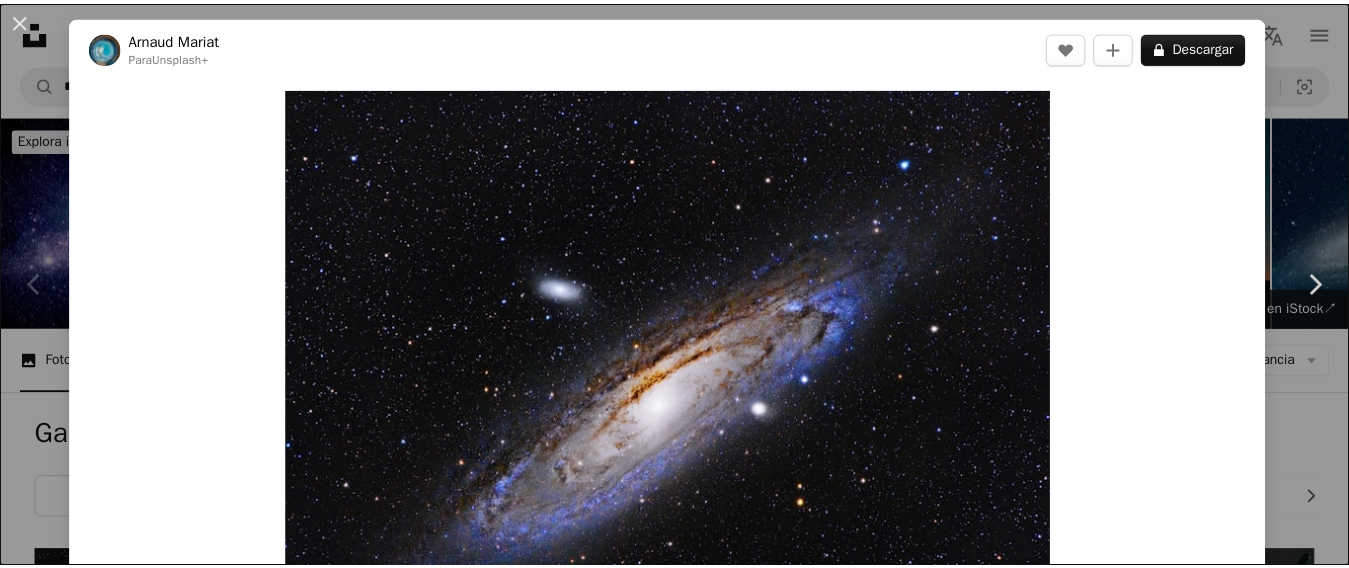 scroll, scrollTop: 329, scrollLeft: 0, axis: vertical 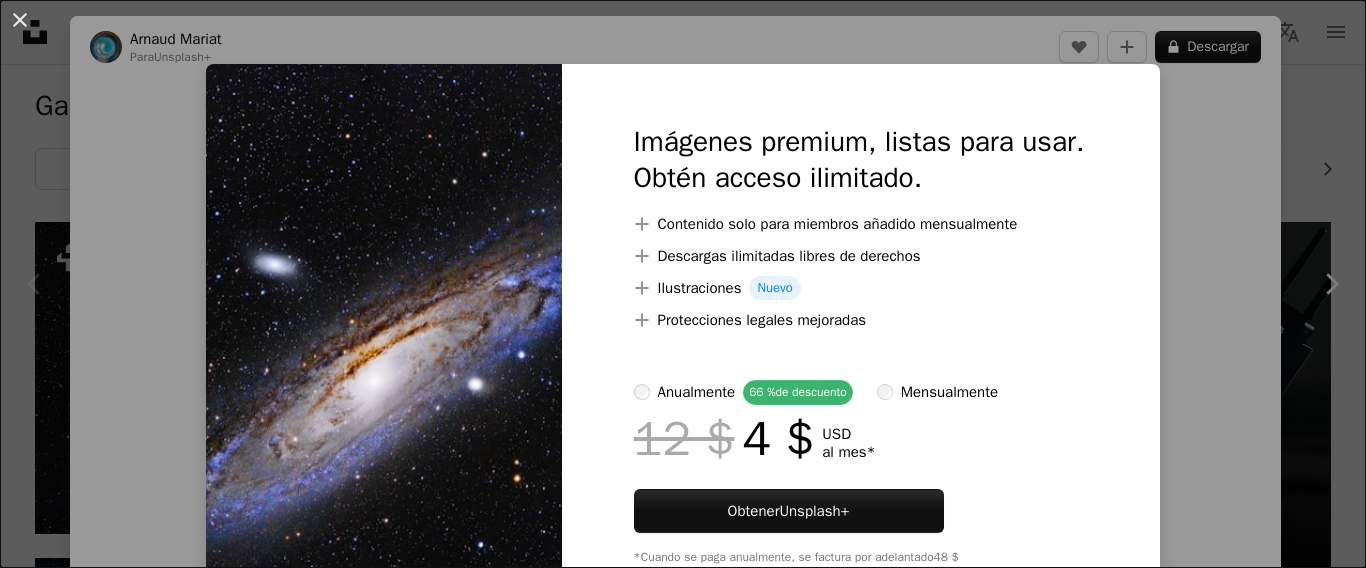 click on "An X shape Imágenes premium, listas para usar. Obtén acceso ilimitado. A plus sign Contenido solo para miembros añadido mensualmente A plus sign Descargas ilimitadas libres de derechos A plus sign Ilustraciones  Nuevo A plus sign Protecciones legales mejoradas anualmente 66 %  de descuento mensualmente 12 $   4 $ USD al mes * Obtener  Unsplash+ *Cuando se paga anualmente, se factura por adelantado  48 $ Más los impuestos aplicables. Se renueva automáticamente. Cancela cuando quieras." at bounding box center (683, 284) 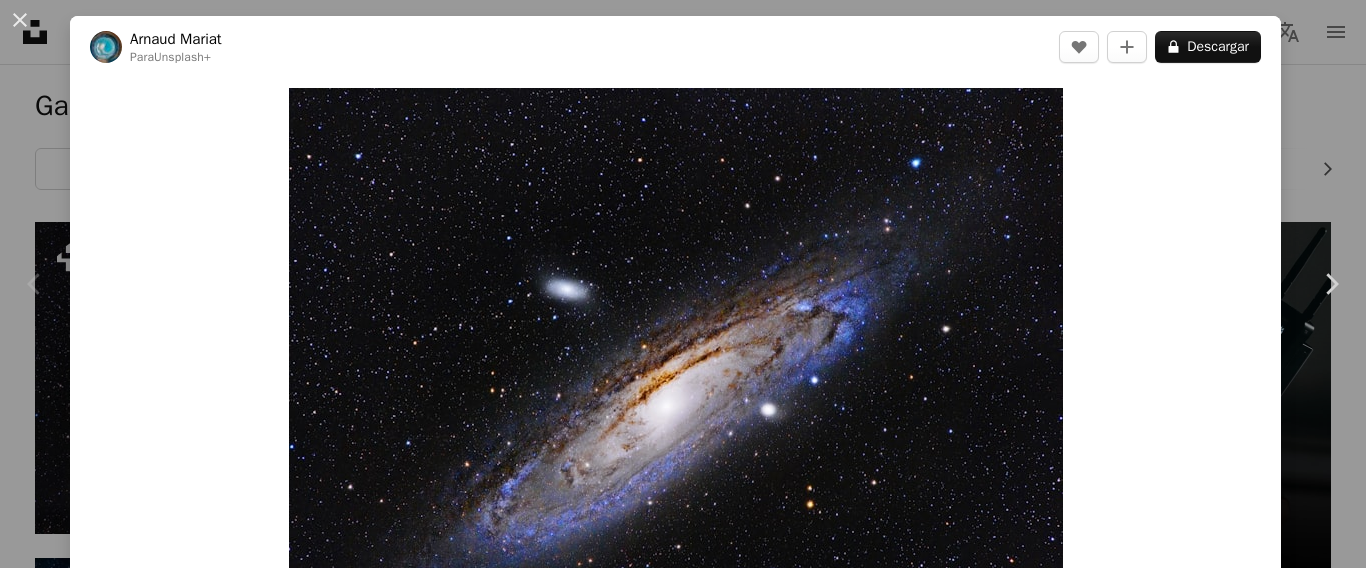 click on "Unsplash logo Página de inicio de Unsplash A photo Pen Tool A compass A stack of folders Download Person Localization icon navigation menu A magnifying glass ****** An X shape Visual search Obtener Unsplash+ Inicia sesión Enviar una imagen Explora imágenes premium en iStock  |  20 % de descuento en iStock  ↗ Explora imágenes premium en iStock 20 % de descuento en iStock  ↗ Ver más  ↗ Ver más en iStock  ↗ A photo Fotos   5,1 mil Pen Tool Ilustraciones   367 A stack of folders Colecciones   58 mil A group of people Usuarios   549 A copyright icon © Licencia Arrow down Aspect ratio Orientación Arrow down Unfold Clasificar por  Relevancia Arrow down Filters Filtros Galaxy Chevron right espacio universo estrellas planeta cielo nocturno nebulosa estrella luna tierra vía Láctea planetas cielo Plus sign for Unsplash+ A heart A plus sign [FIRST] [LAST] Para  Unsplash+ A lock Descargar A heart A plus sign" at bounding box center [683, 1989] 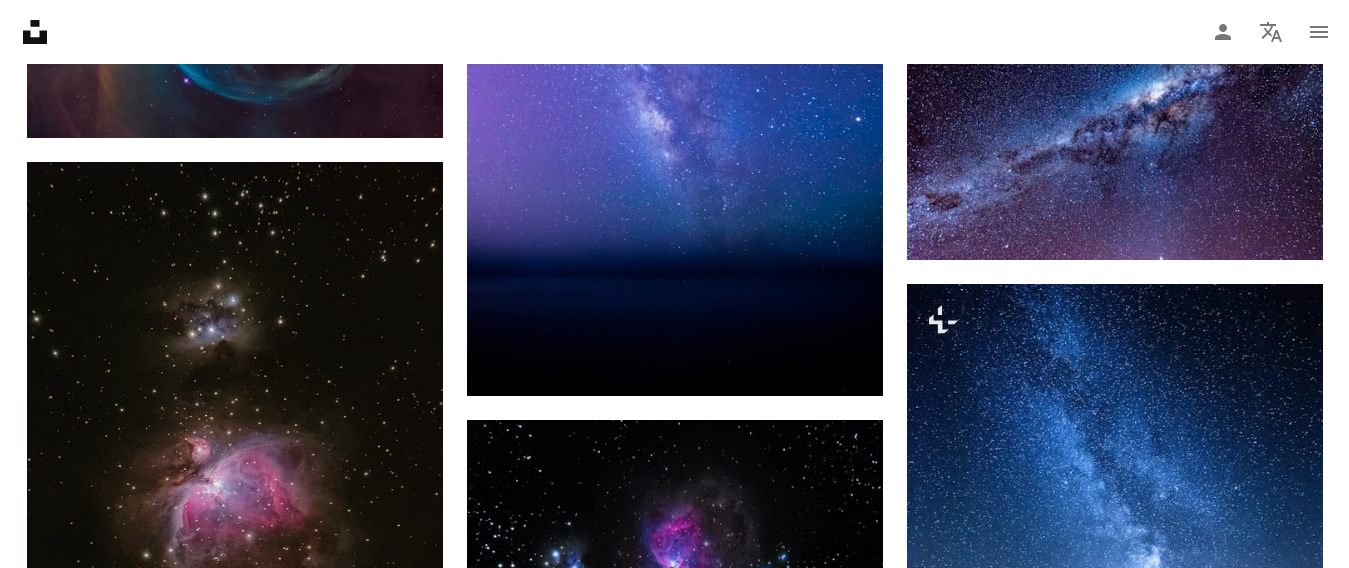 scroll, scrollTop: 1717, scrollLeft: 0, axis: vertical 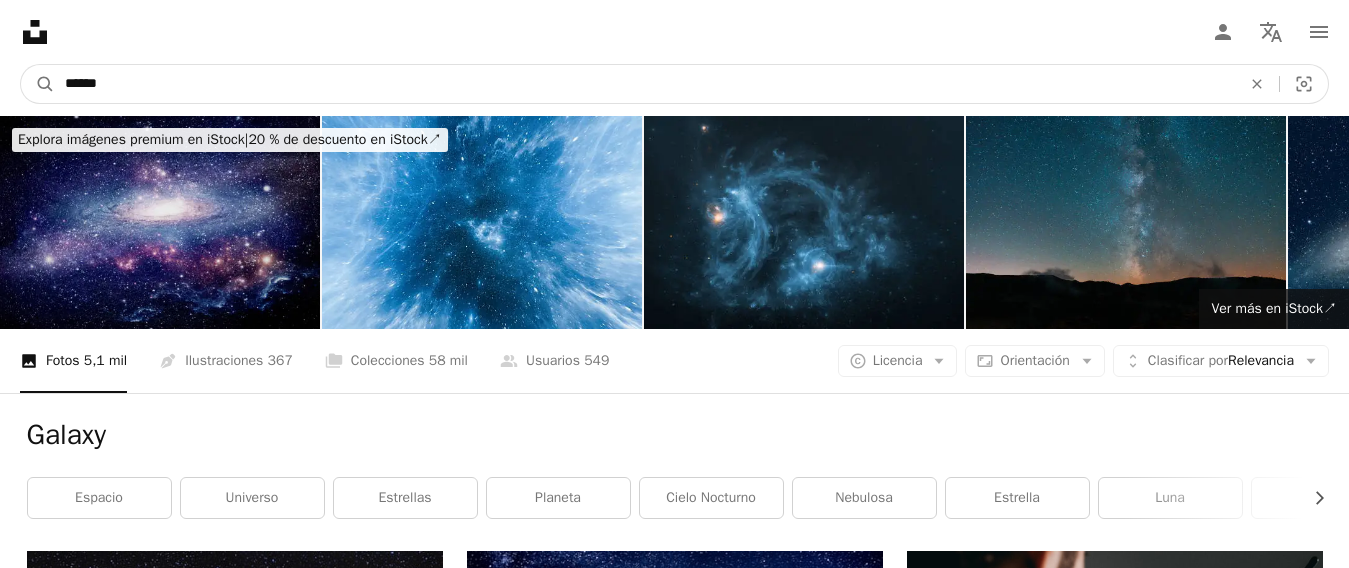 drag, startPoint x: 181, startPoint y: 93, endPoint x: 0, endPoint y: 66, distance: 183.00273 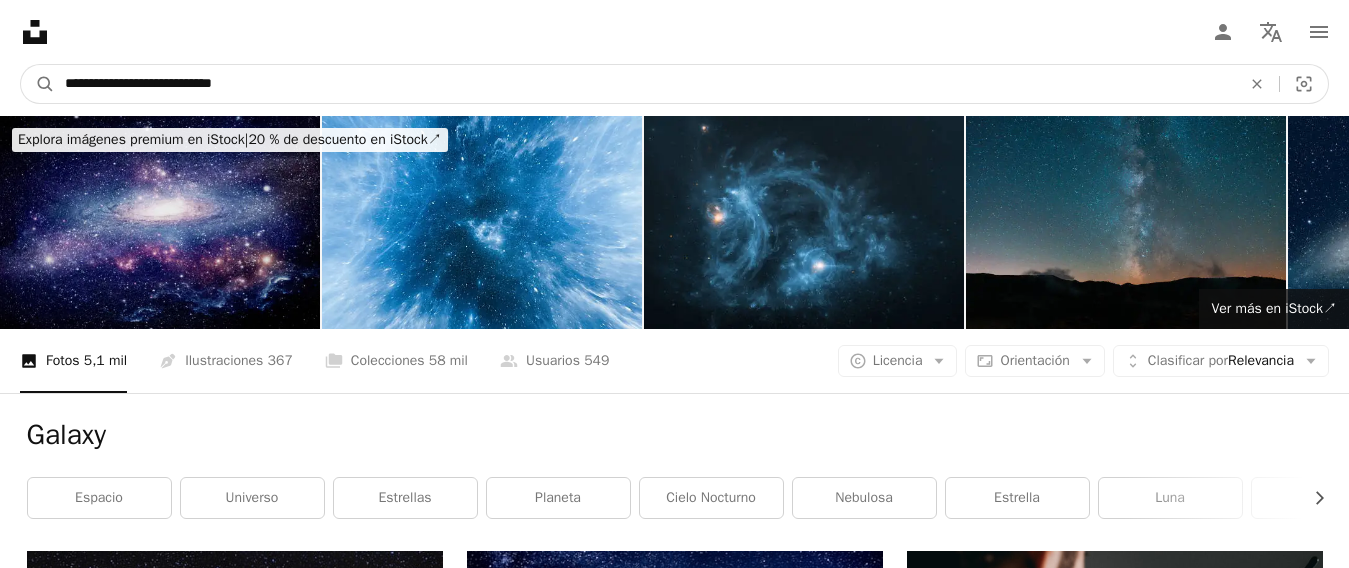 type on "**********" 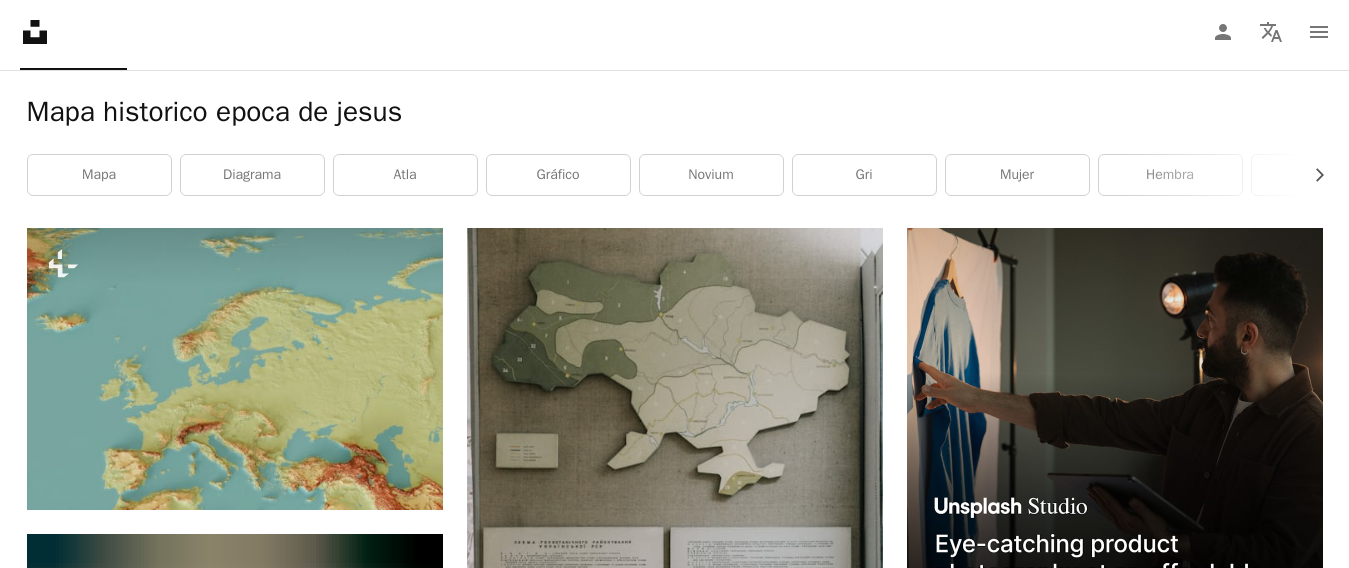 scroll, scrollTop: 0, scrollLeft: 0, axis: both 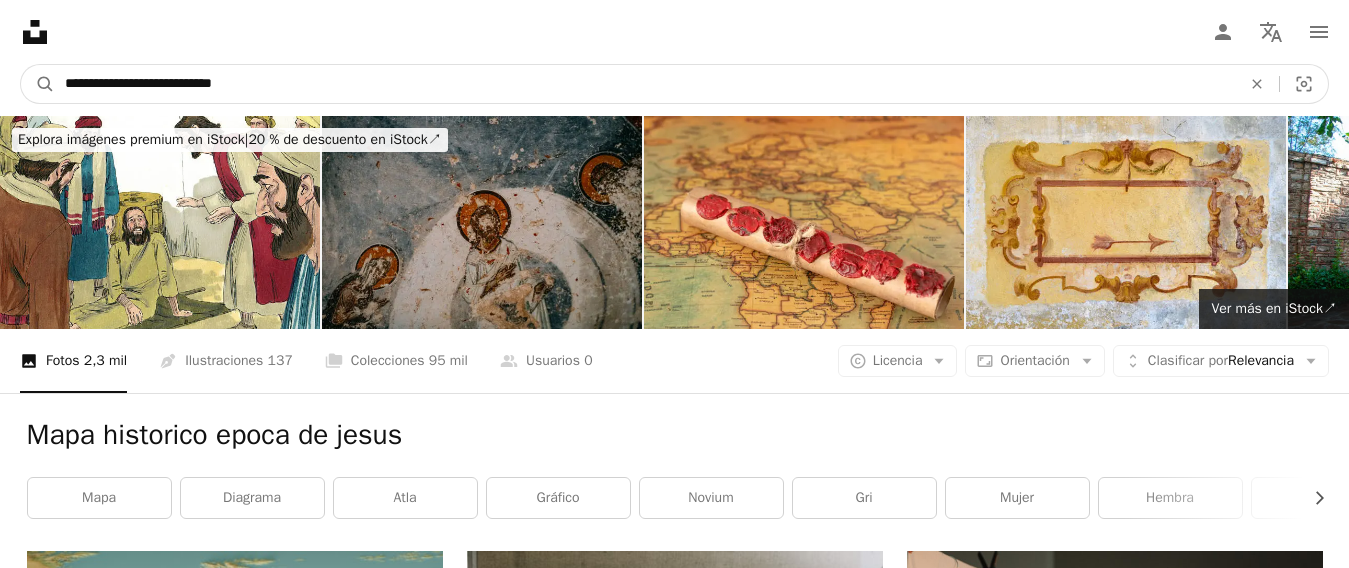 drag, startPoint x: 283, startPoint y: 84, endPoint x: 166, endPoint y: 89, distance: 117.10679 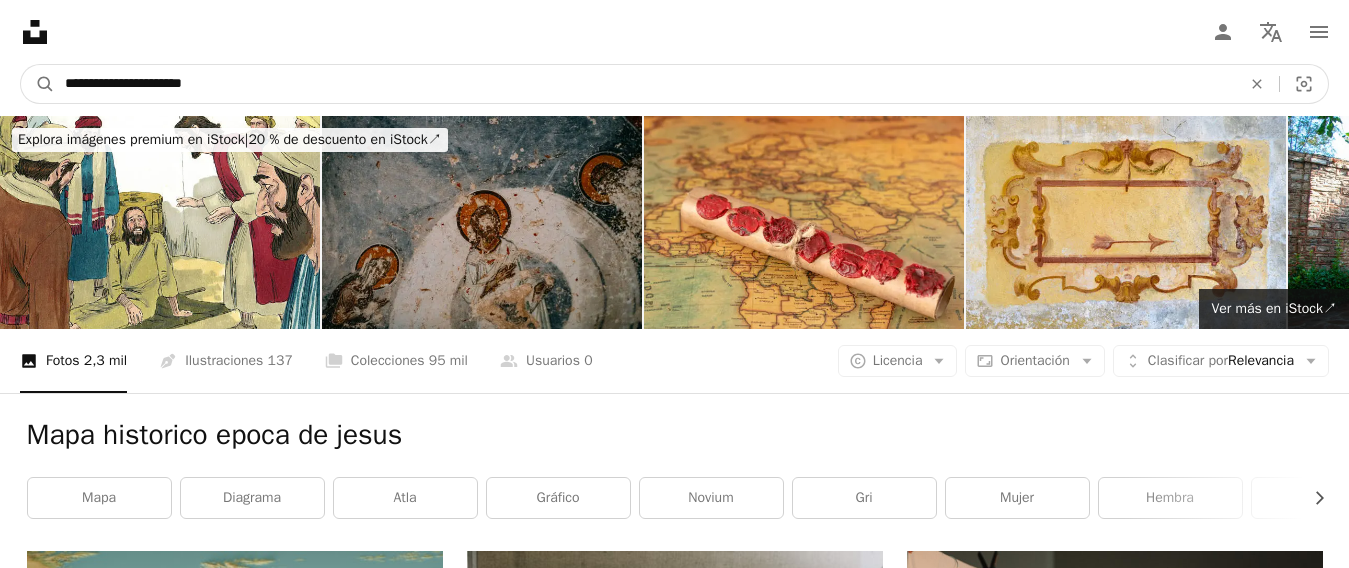 type on "**********" 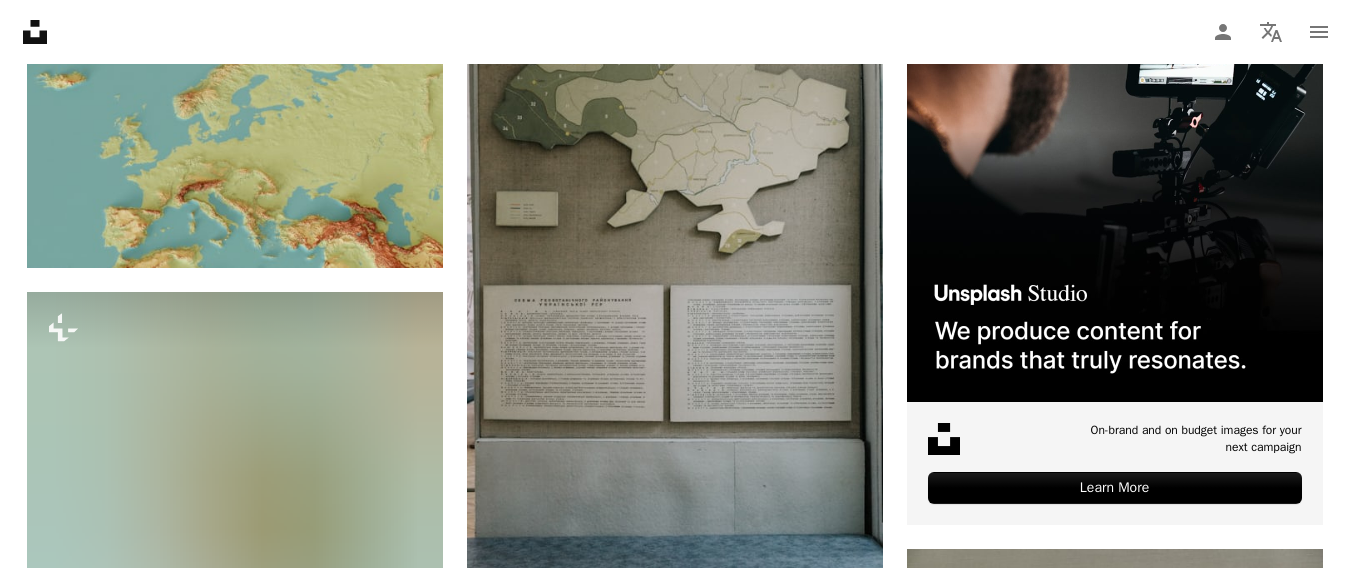 scroll, scrollTop: 691, scrollLeft: 0, axis: vertical 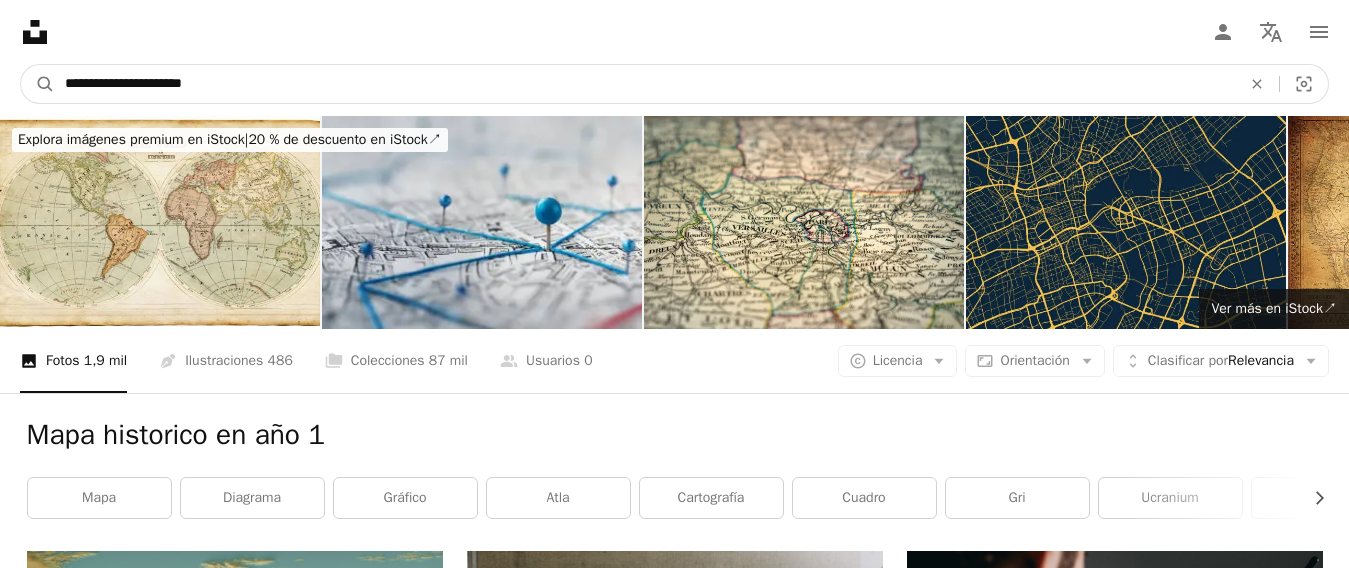 click on "**********" at bounding box center [645, 84] 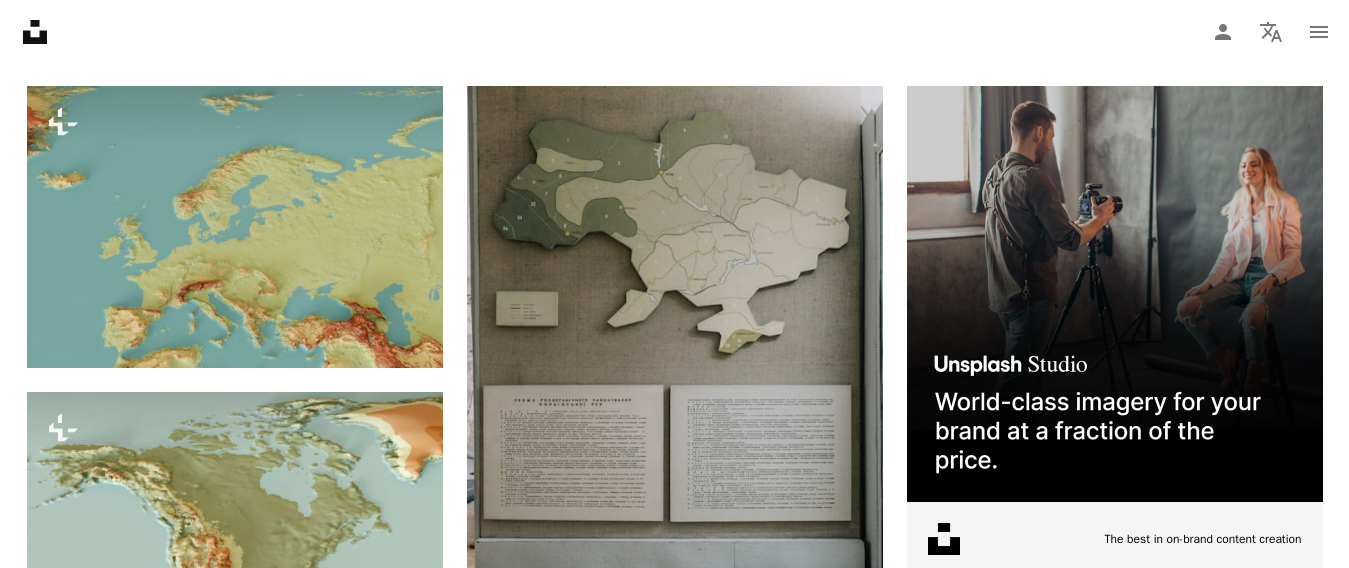 scroll, scrollTop: 510, scrollLeft: 0, axis: vertical 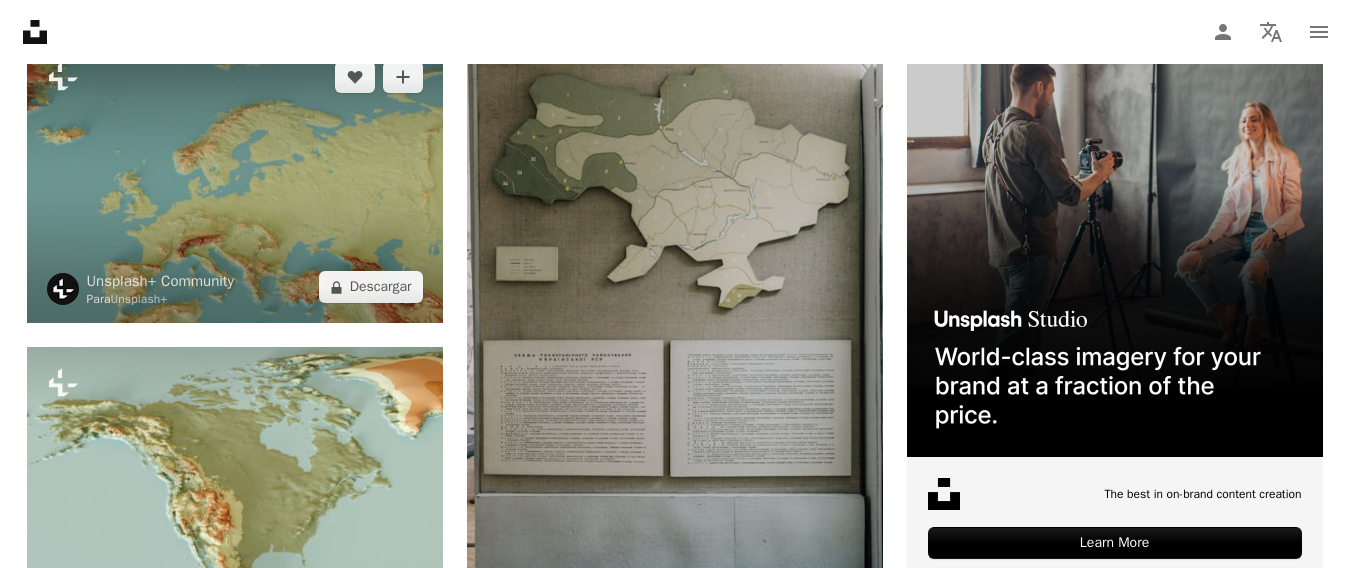 click at bounding box center (235, 182) 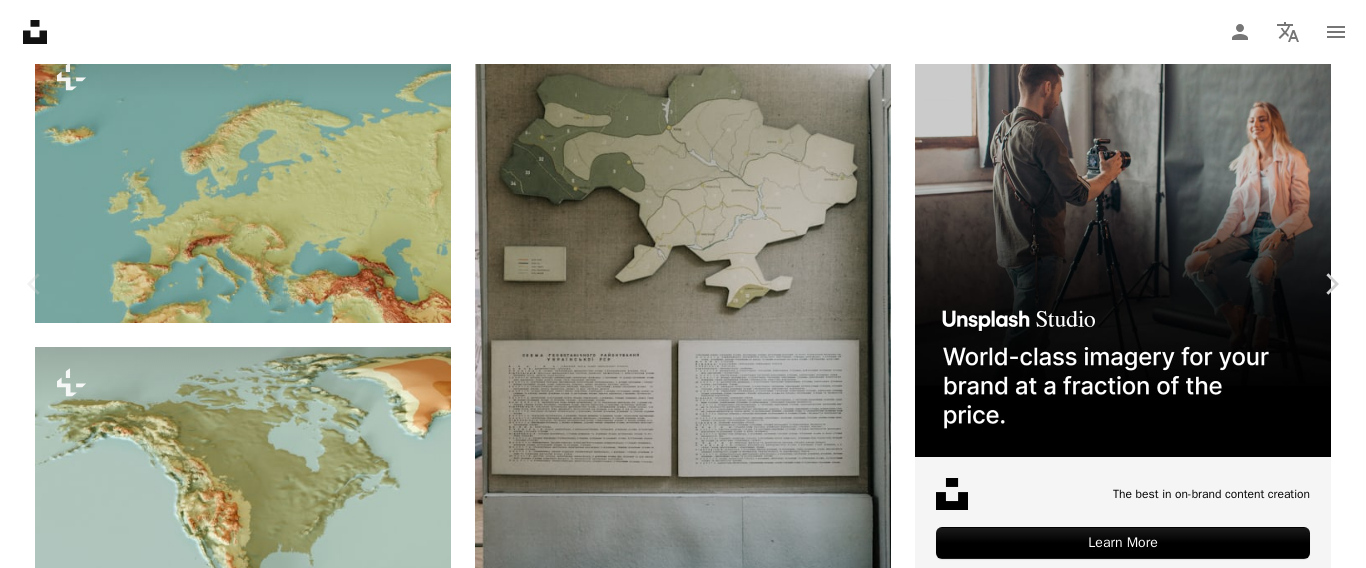 click on "**********" at bounding box center (683, 1922) 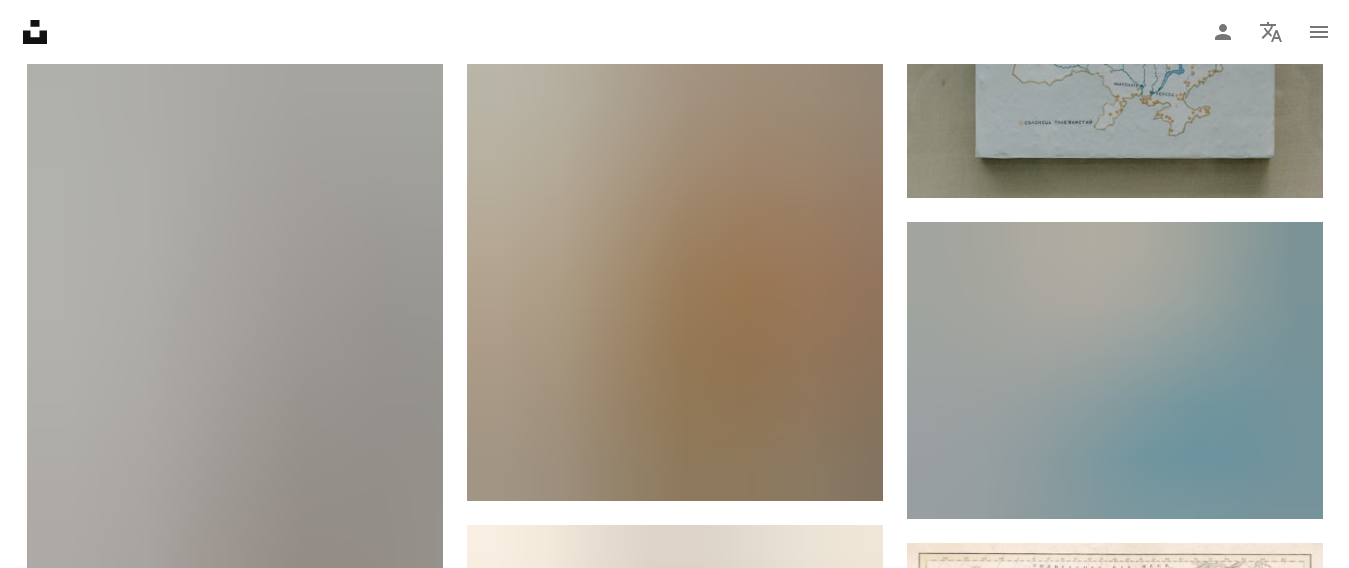 scroll, scrollTop: 0, scrollLeft: 0, axis: both 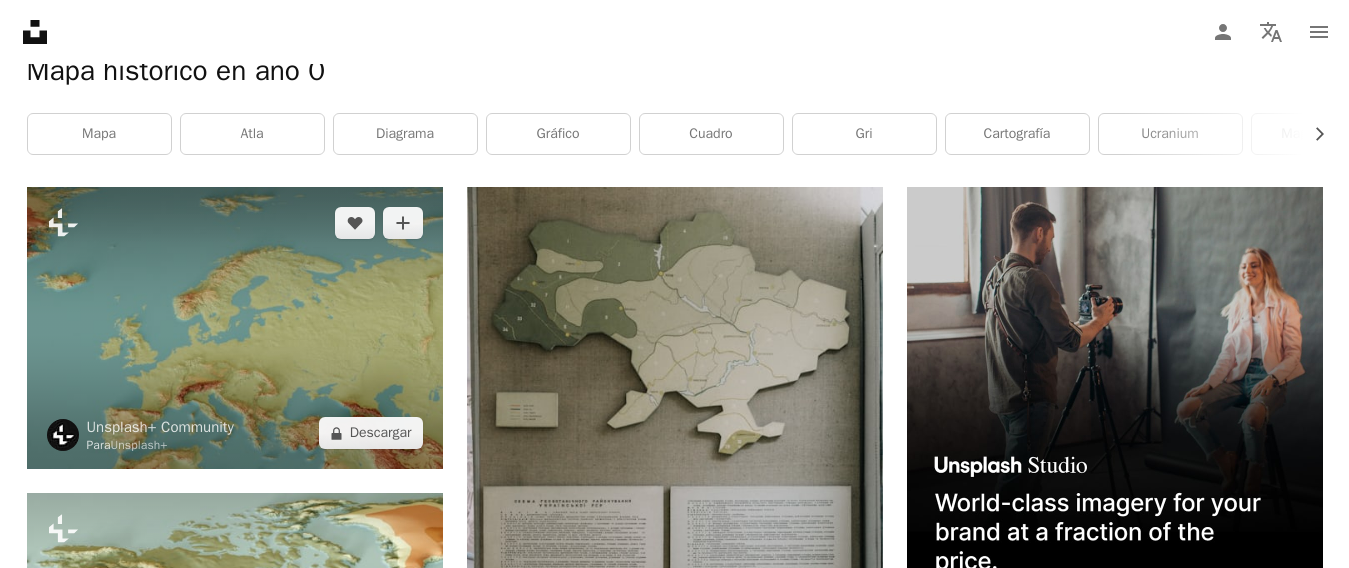 click at bounding box center [235, 328] 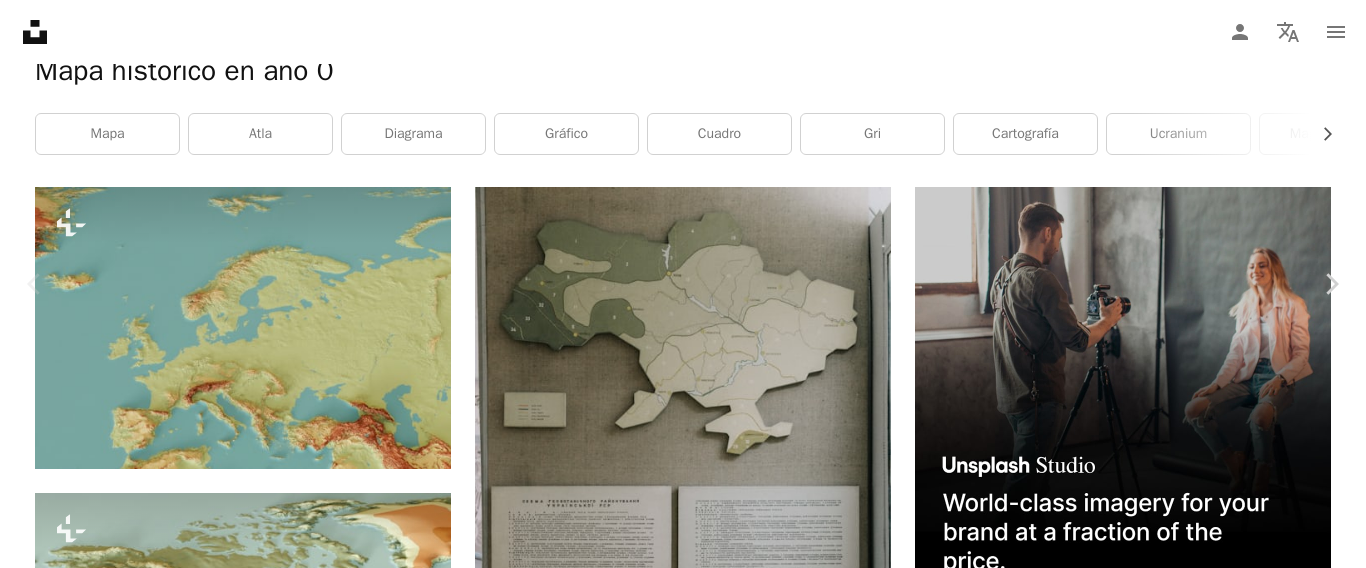 click on "An X shape Chevron left Chevron right Unsplash+ Community Para  Unsplash+ A heart A plus sign A lock Descargar Zoom in A forward-right arrow Compartir More Actions Calendar outlined Publicado el  9 de abril de 2024 Safety Con la  Licencia Unsplash+ mapa globo Europa Renderizado 3D hacer mapas geografía topografía topología Mapas 3D Imágenes gratuitas Imágenes relacionadas Plus sign for Unsplash+ A heart A plus sign Planet Volumes Para  Unsplash+ A lock Descargar Plus sign for Unsplash+ A heart A plus sign Unsplash+ Community Para  Unsplash+ A lock Descargar Plus sign for Unsplash+ A heart A plus sign Planet Volumes Para  Unsplash+ A lock Descargar Plus sign for Unsplash+ A heart A plus sign Planet Volumes Para  Unsplash+ A lock Descargar Plus sign for Unsplash+ A heart A plus sign Cash Macanaya Para  Unsplash+ A lock Descargar Plus sign for Unsplash+ A heart A plus sign Allison Saeng Para  Unsplash+ A lock Descargar Plus sign for Unsplash+ A heart A plus sign Planet Volumes Para  Unsplash+ A lock A heart" at bounding box center [683, 4785] 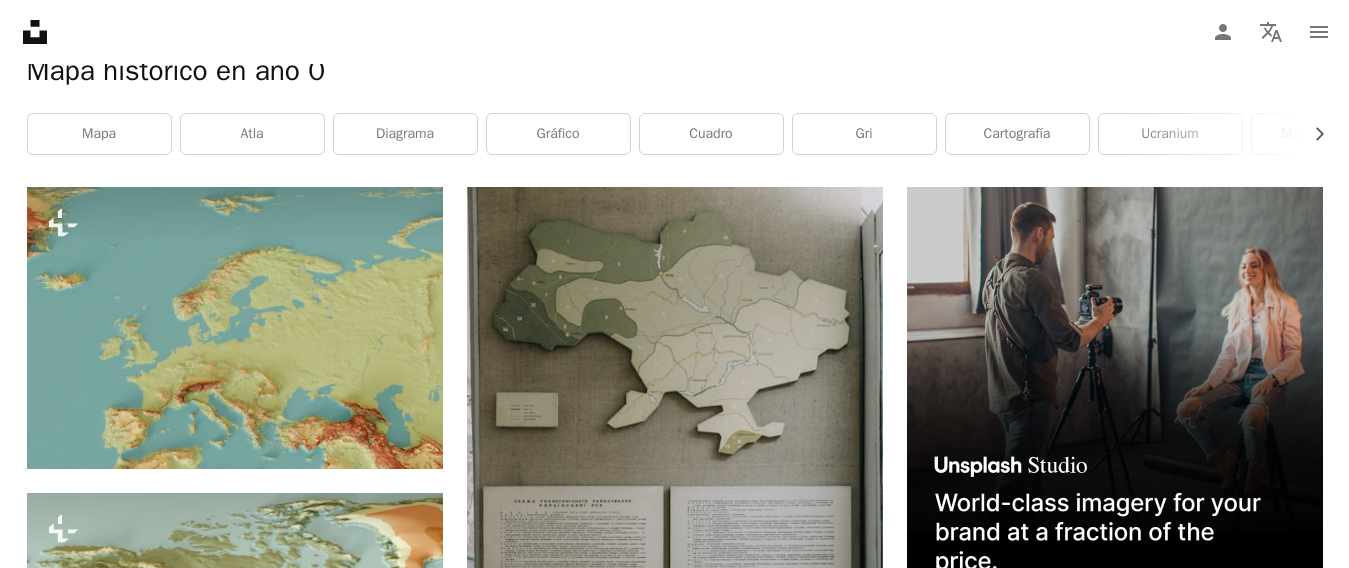 scroll, scrollTop: 0, scrollLeft: 0, axis: both 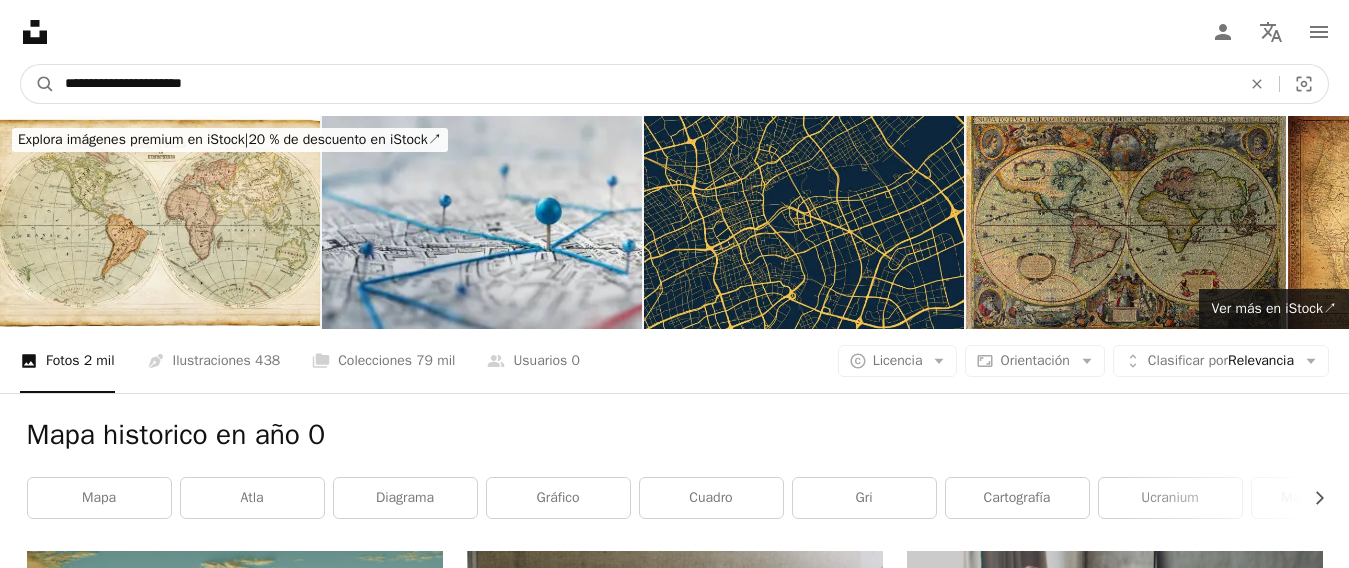 click on "**********" at bounding box center [645, 84] 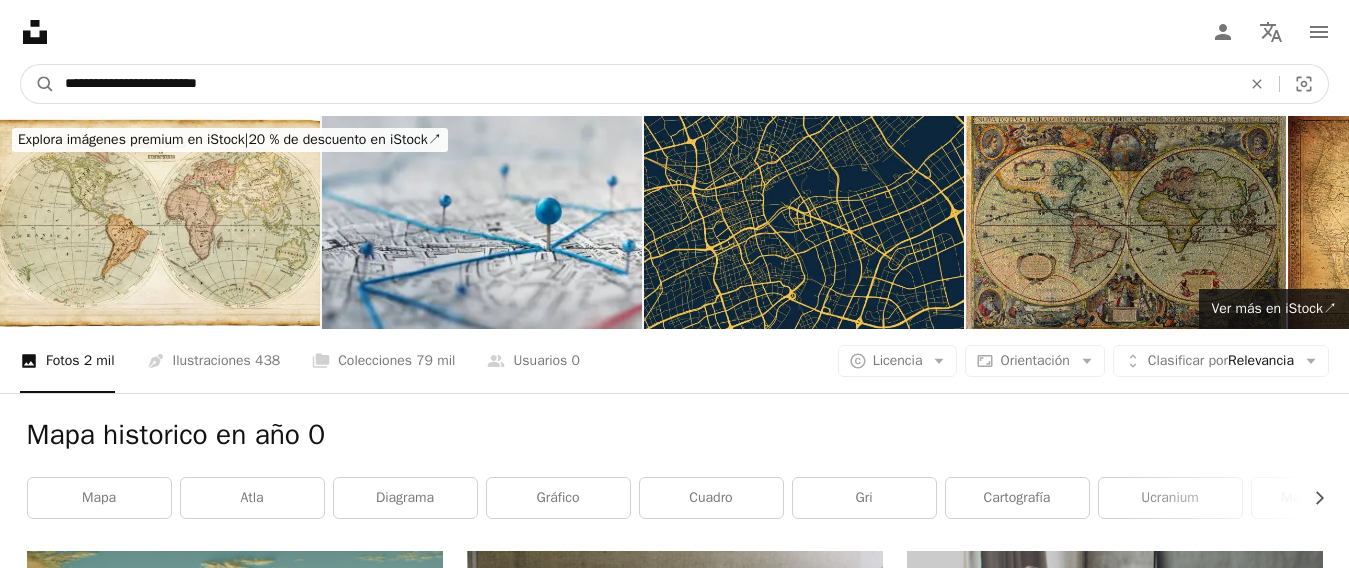 type on "**********" 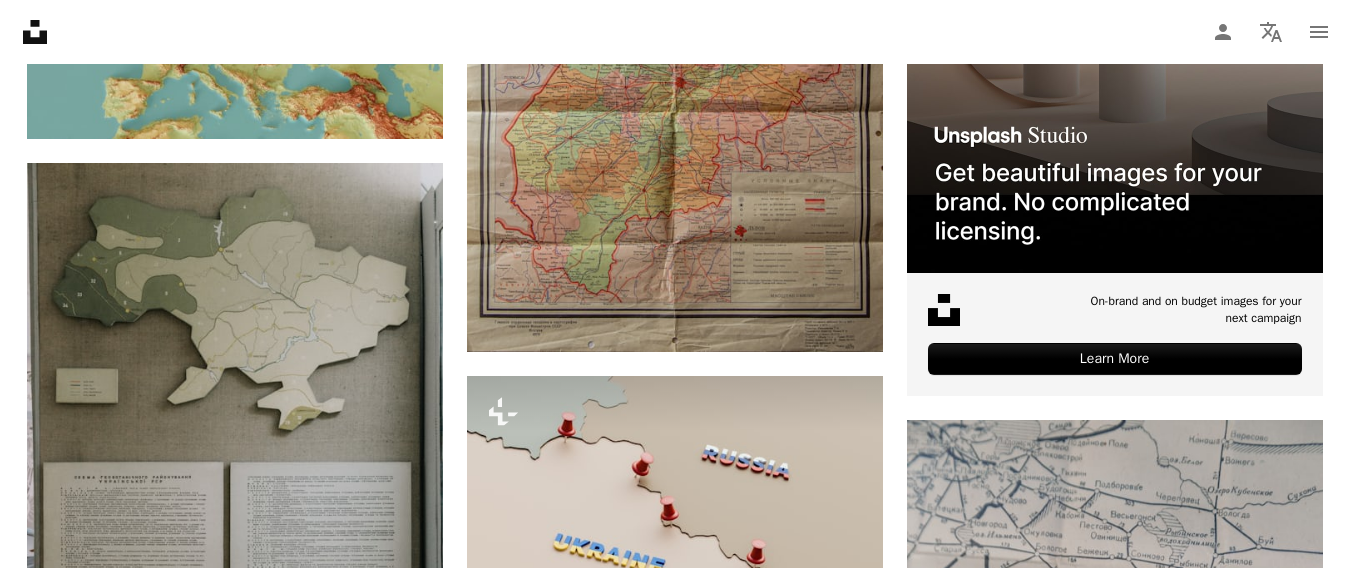 scroll, scrollTop: 0, scrollLeft: 0, axis: both 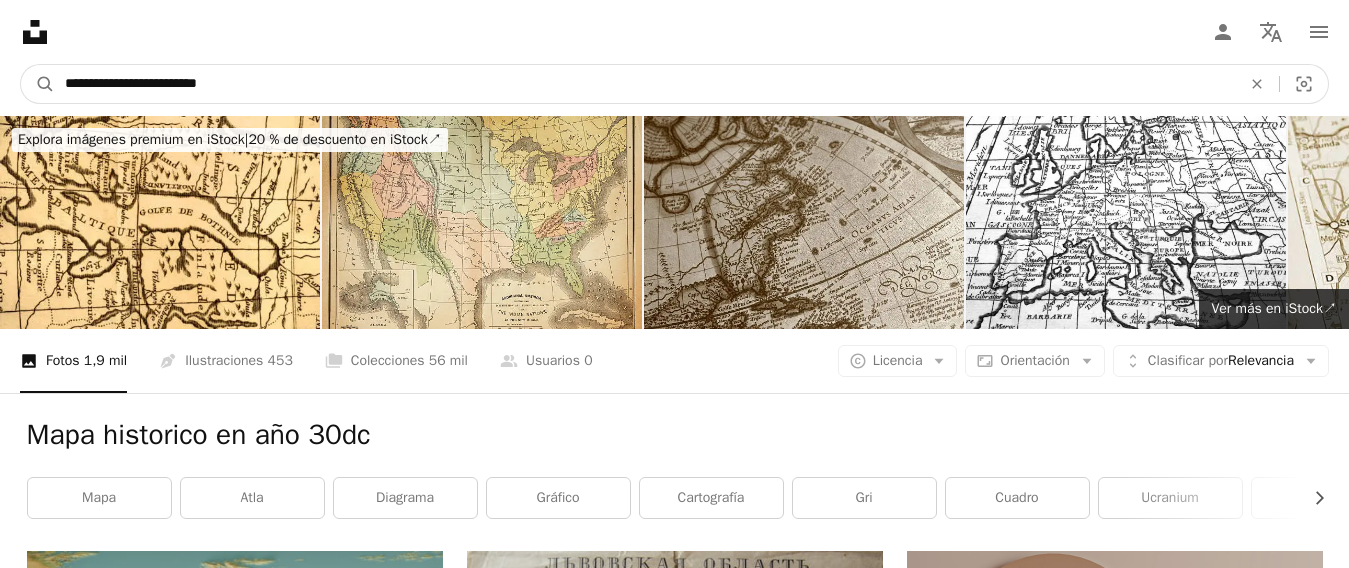 click on "**********" at bounding box center (645, 84) 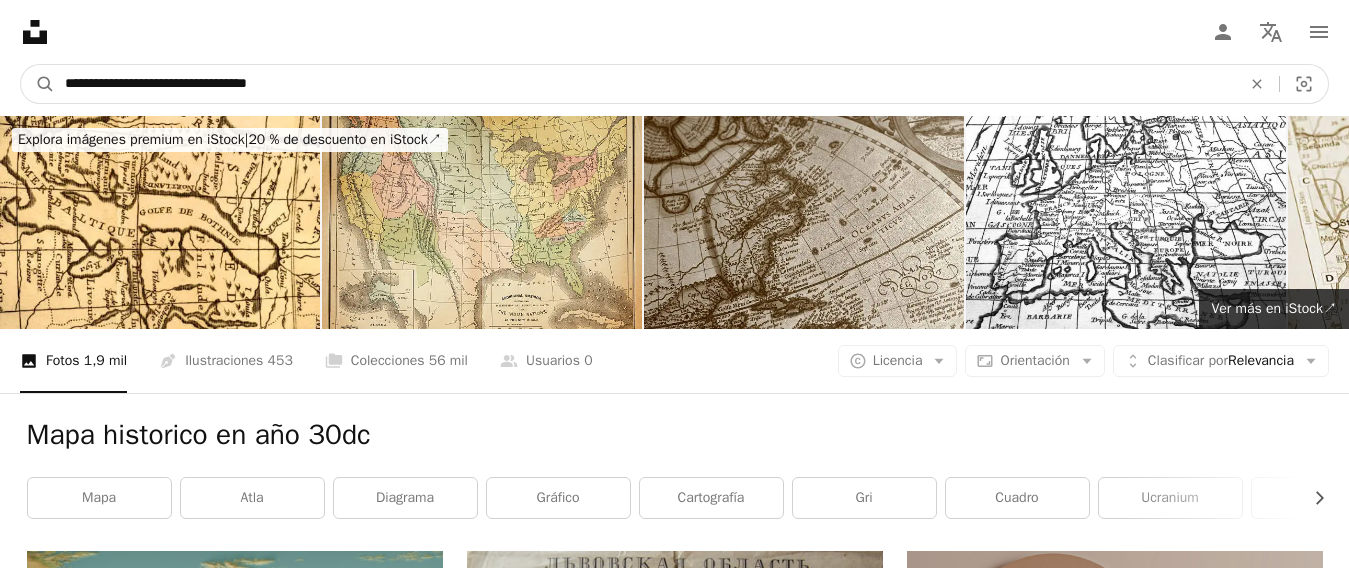 click on "**********" at bounding box center [645, 84] 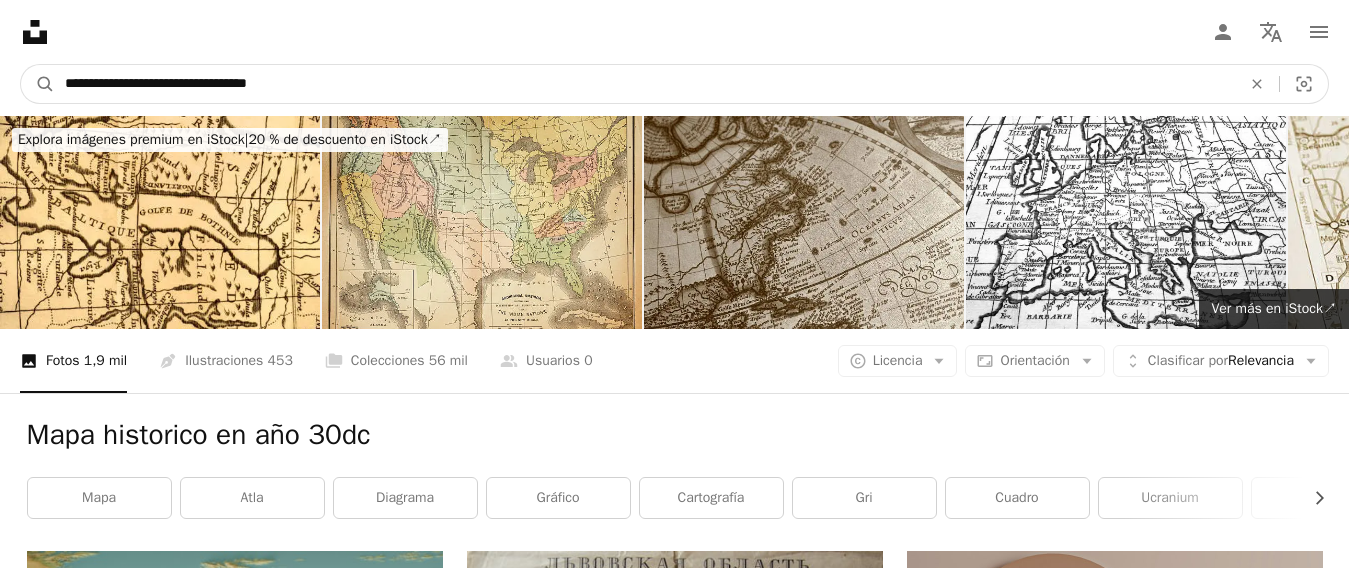 type on "**********" 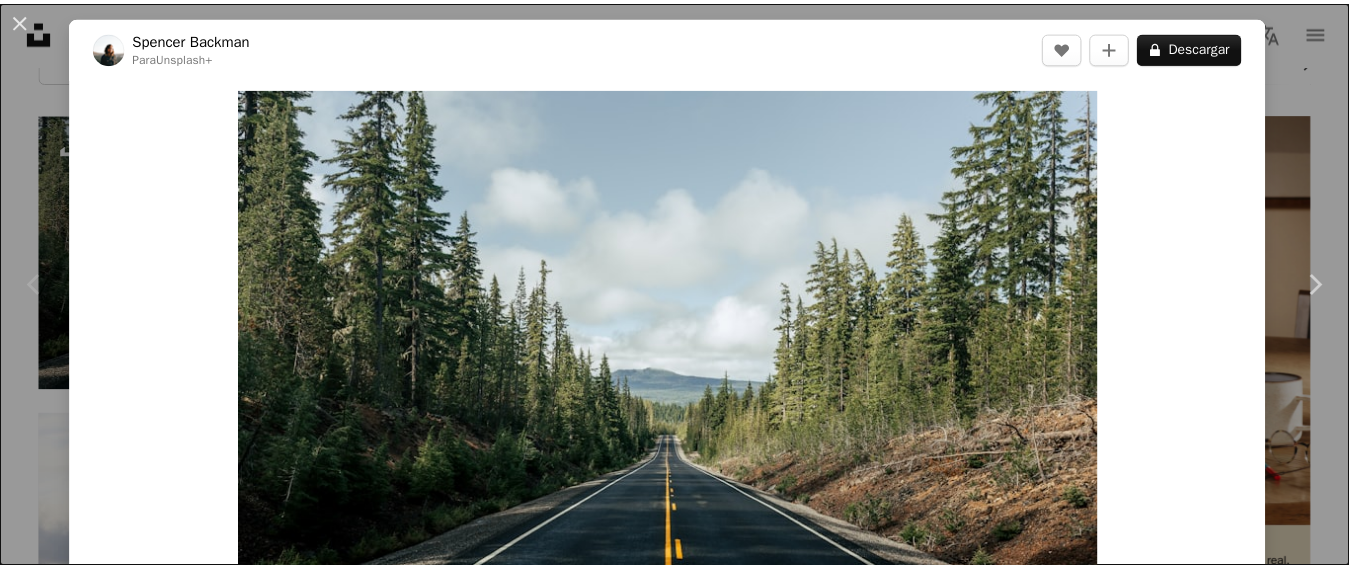 scroll, scrollTop: 437, scrollLeft: 0, axis: vertical 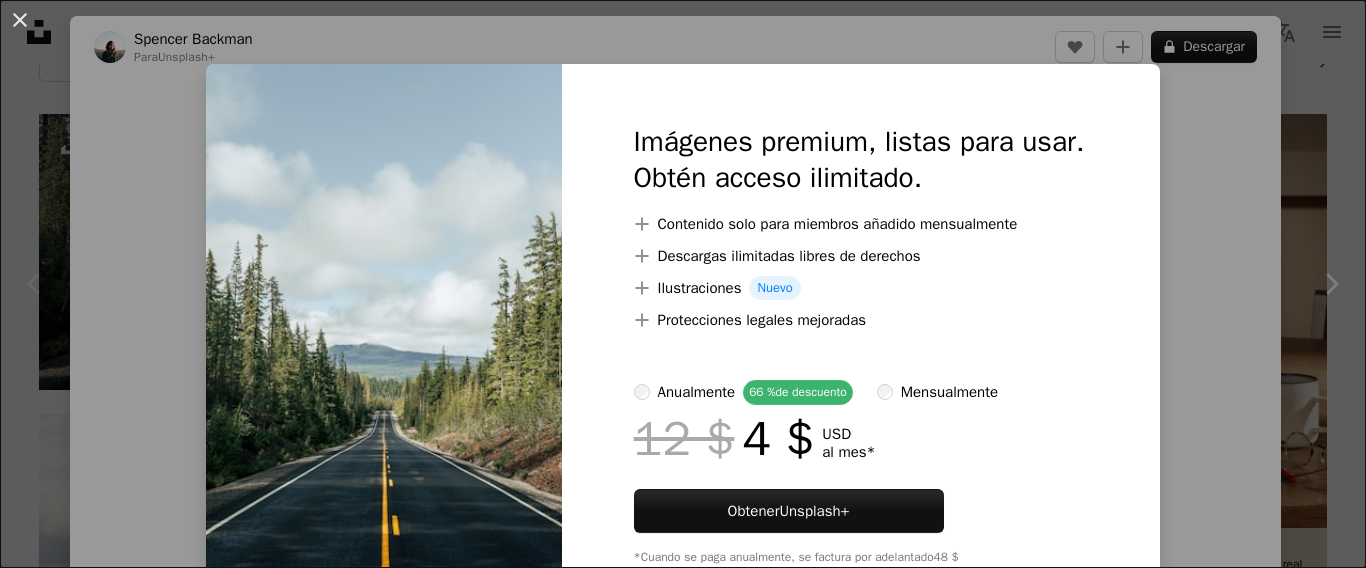 type 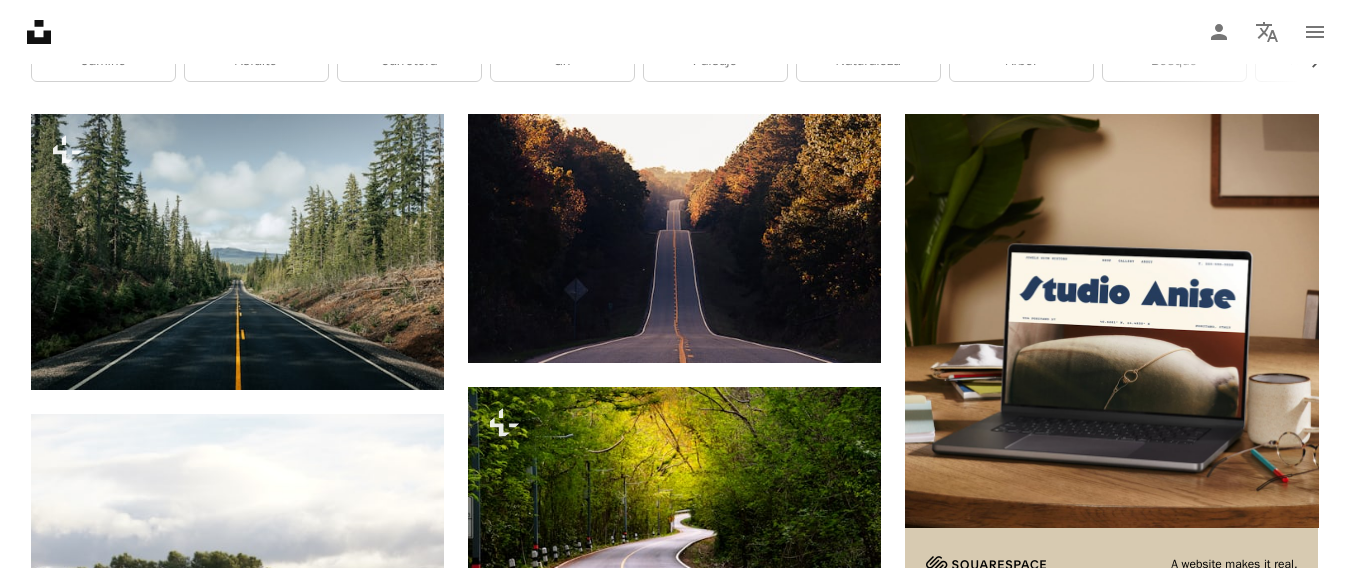 drag, startPoint x: 1347, startPoint y: 102, endPoint x: 1357, endPoint y: 126, distance: 26 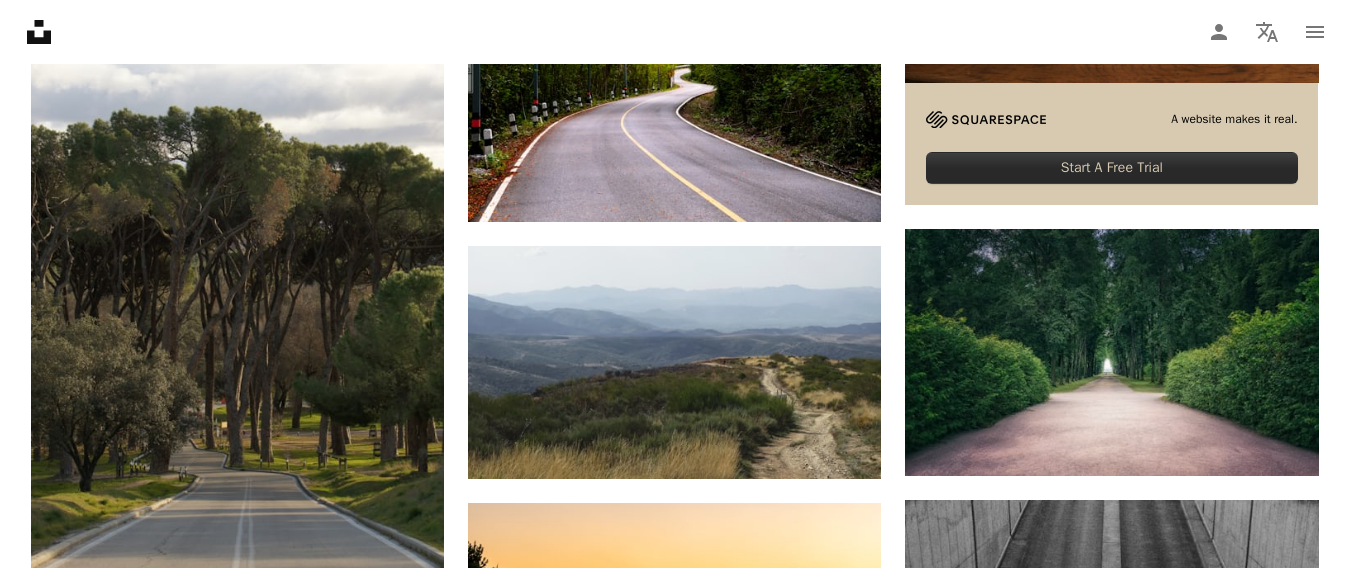 scroll, scrollTop: 937, scrollLeft: 0, axis: vertical 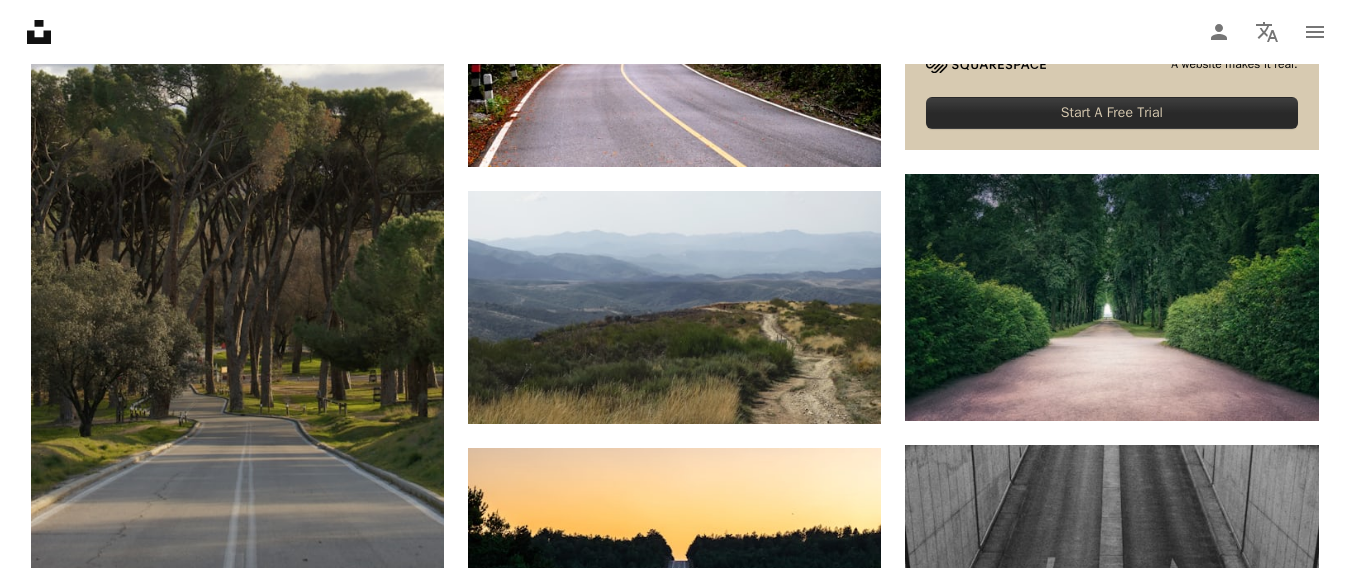 click on "Plus sign for Unsplash+ A heart A plus sign Spencer Backman Para  Unsplash+ A lock Descargar A heart A plus sign Mari Vlassi Disponible para contratación A checkmark inside of a circle Arrow pointing down A heart A plus sign Damien Dufour Disponible para contratación A checkmark inside of a circle Arrow pointing down A heart A plus sign Murilo Silva Disponible para contratación A checkmark inside of a circle Arrow pointing down A heart A plus sign Danny Giebe Disponible para contratación A checkmark inside of a circle Arrow pointing down A heart A plus sign Asso Myron Disponible para contratación A checkmark inside of a circle Arrow pointing down A heart A plus sign Matt Foxx Arrow pointing down Plus sign for Unsplash+ A heart A plus sign Getty Images Para  Unsplash+ A lock Descargar A heart A plus sign Damien Dufour Disponible para contratación A checkmark inside of a circle Arrow pointing down A heart A plus sign Artur Aldyrkhanov Arrow pointing down A heart A plus sign Damien Dufour A heart FIN Para" at bounding box center [675, 1306] 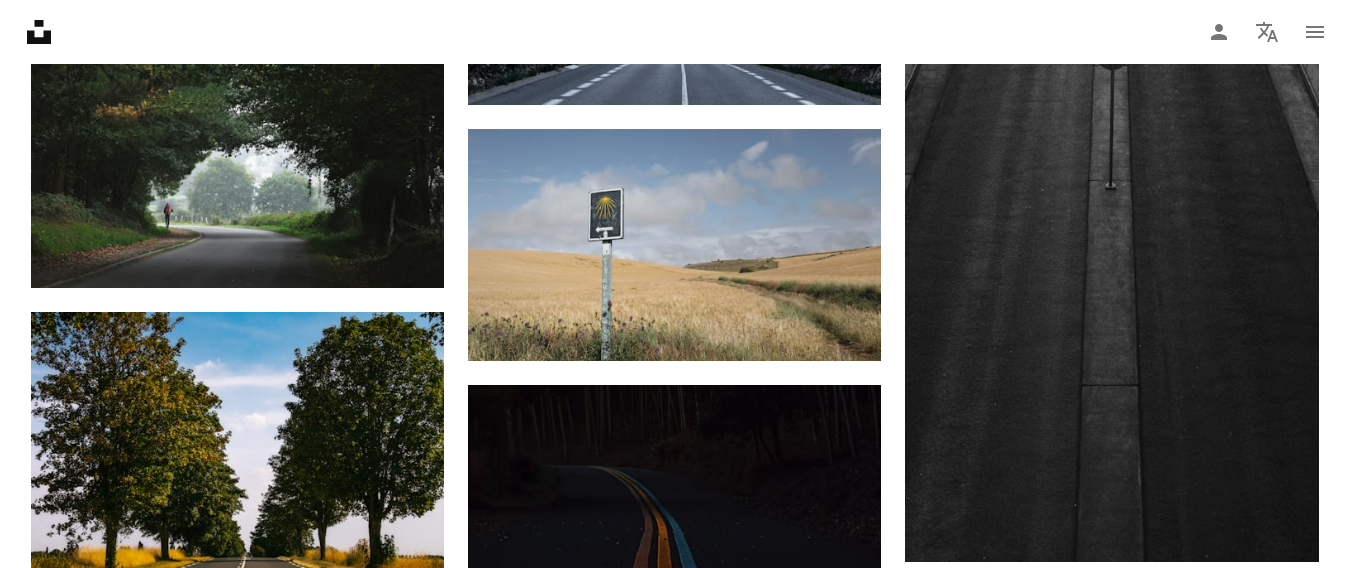 scroll, scrollTop: 1564, scrollLeft: 0, axis: vertical 